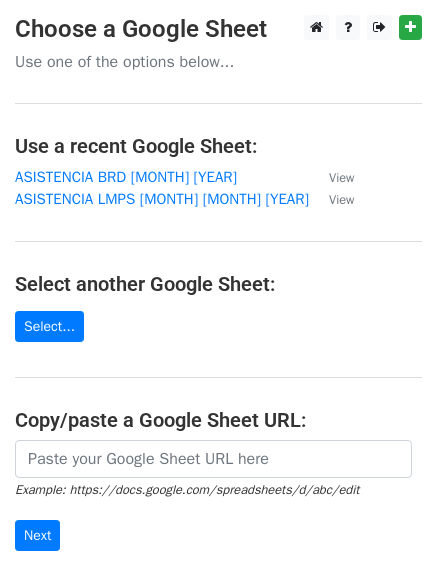 scroll, scrollTop: 0, scrollLeft: 0, axis: both 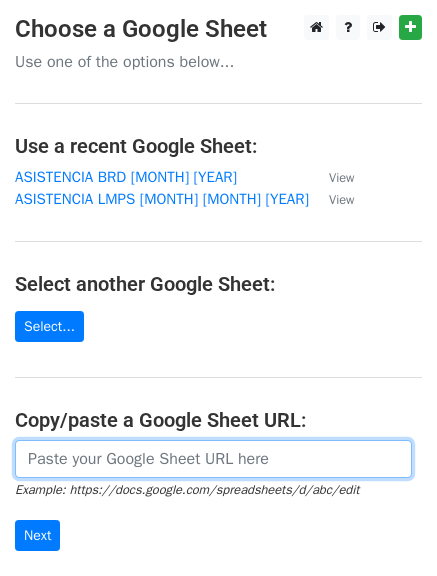 click at bounding box center [213, 459] 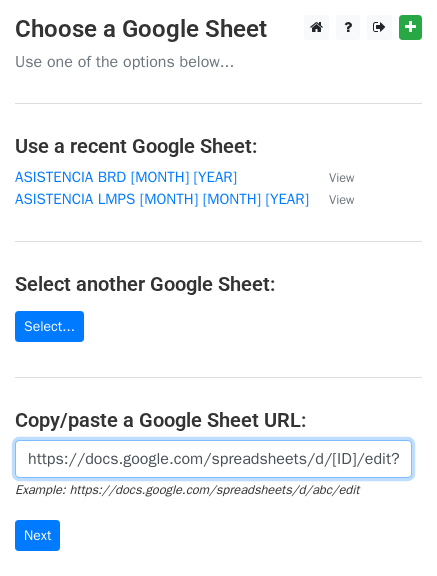 scroll, scrollTop: 0, scrollLeft: 457, axis: horizontal 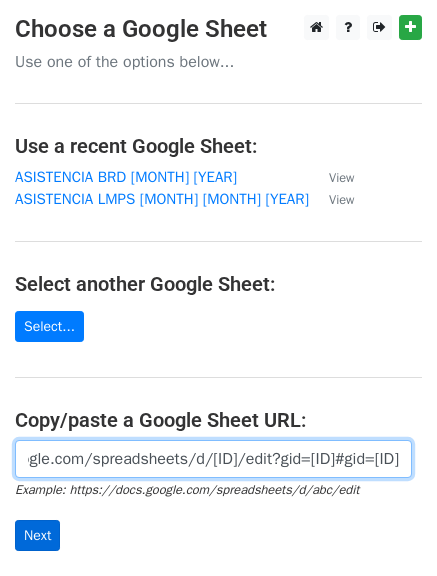 type on "https://docs.google.com/spreadsheets/d/1PQgUOooRa0H_ANe5tB7pzcvreUpTQZsddLhx9OG_Hzw/edit?gid=0#gid=0" 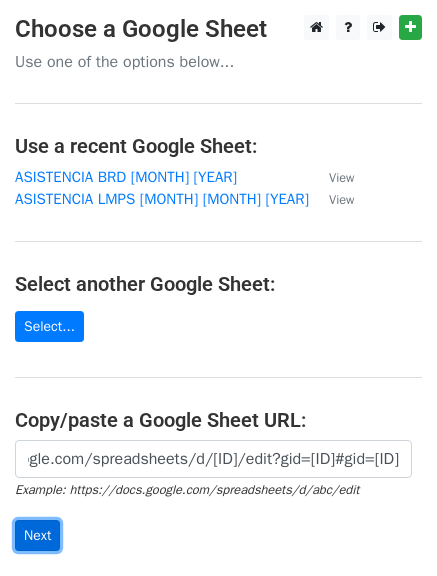 click on "Next" at bounding box center [37, 535] 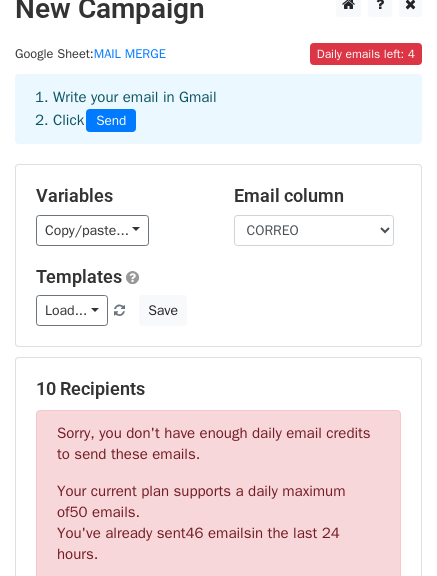 scroll, scrollTop: 0, scrollLeft: 0, axis: both 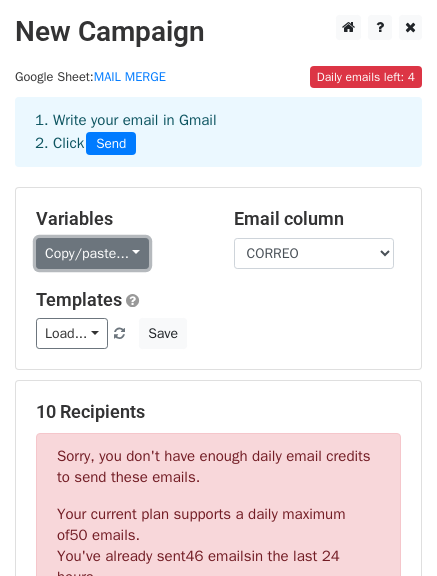 click on "Copy/paste..." at bounding box center [92, 253] 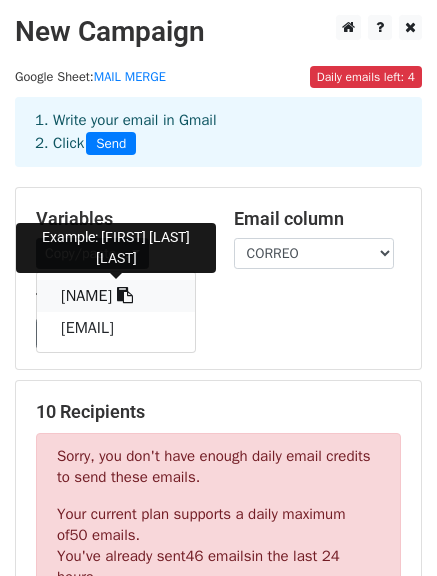 click on "{{NOMBRE}}" at bounding box center (116, 296) 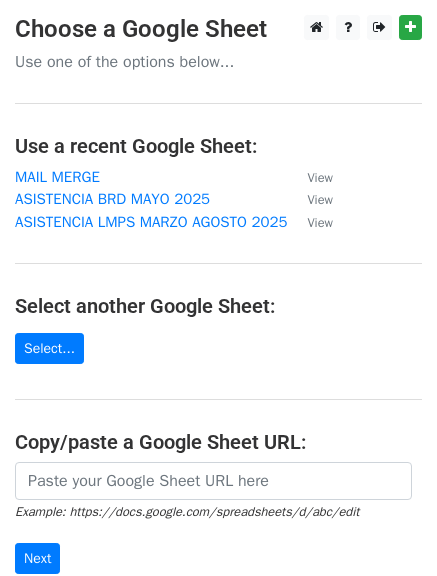 scroll, scrollTop: 0, scrollLeft: 0, axis: both 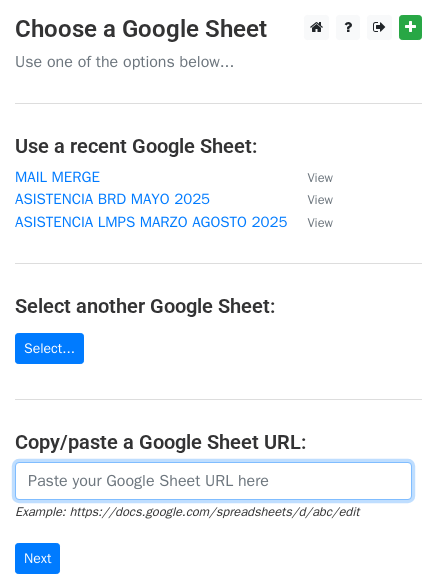 click at bounding box center [213, 481] 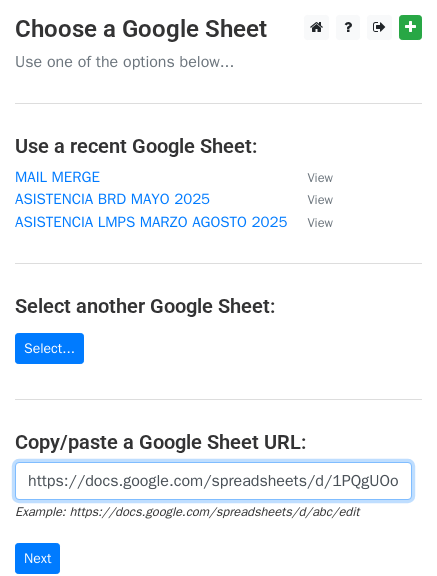 scroll, scrollTop: 0, scrollLeft: 457, axis: horizontal 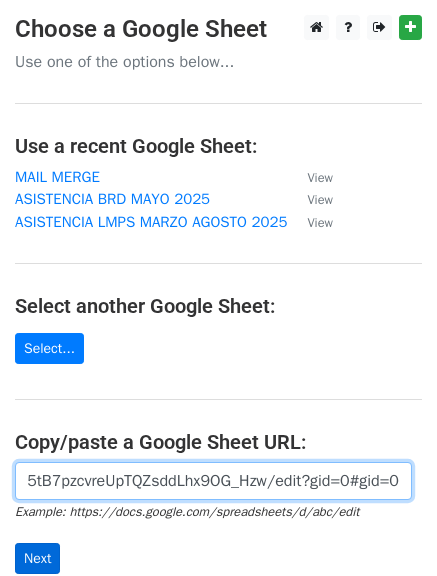 type on "https://docs.google.com/spreadsheets/d/1PQgUOooRa0H_ANe5tB7pzcvreUpTQZsddLhx9OG_Hzw/edit?gid=0#gid=0" 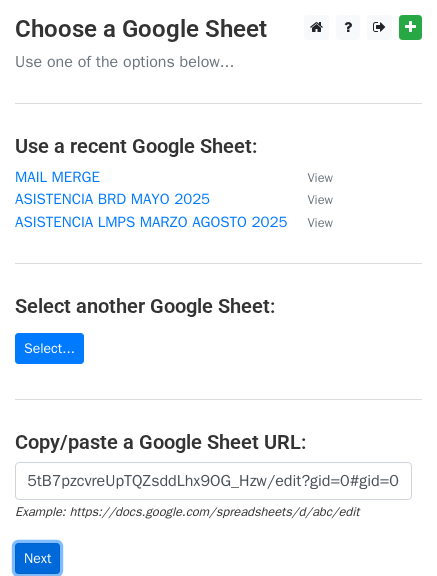 click on "Next" at bounding box center (37, 558) 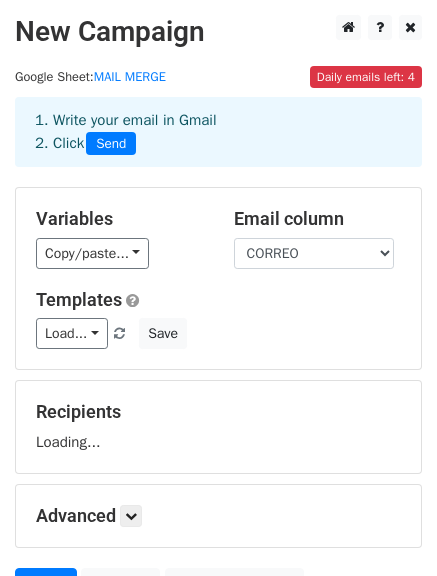 scroll, scrollTop: 0, scrollLeft: 0, axis: both 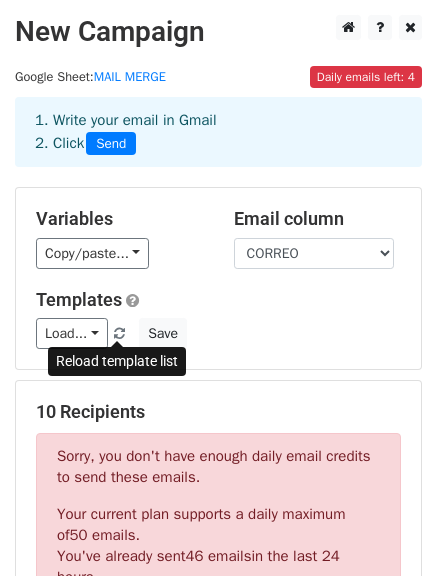 click at bounding box center [119, 334] 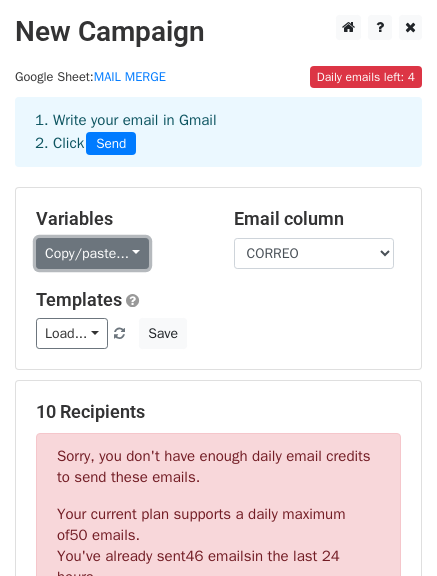 click on "Copy/paste..." at bounding box center [92, 253] 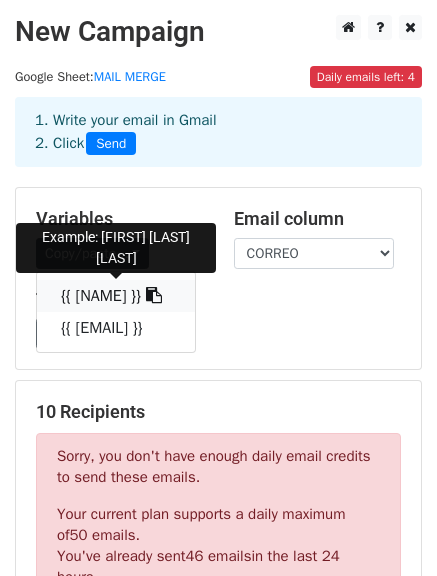 click on "{{NOMBRE}}" at bounding box center (116, 296) 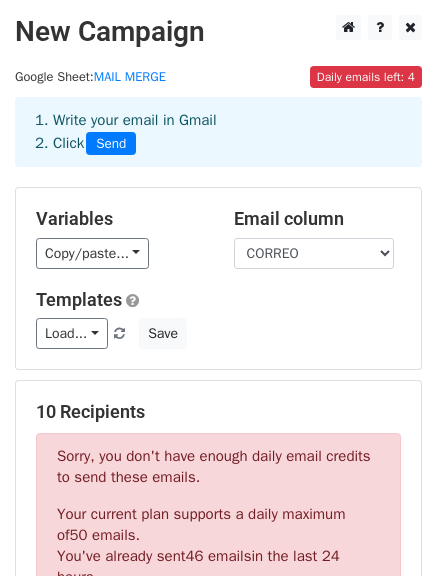 click on "Templates
Load...
No templates saved
Save" at bounding box center [218, 319] 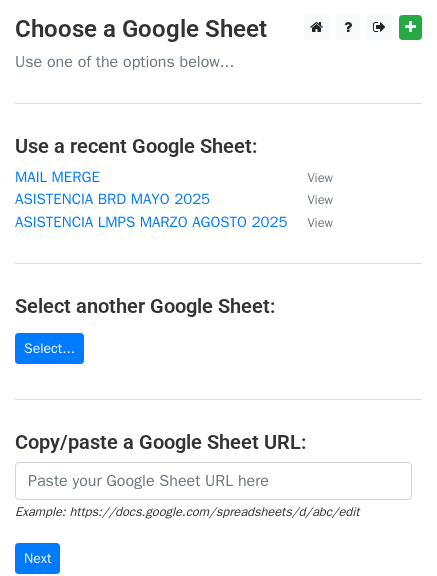 scroll, scrollTop: 0, scrollLeft: 0, axis: both 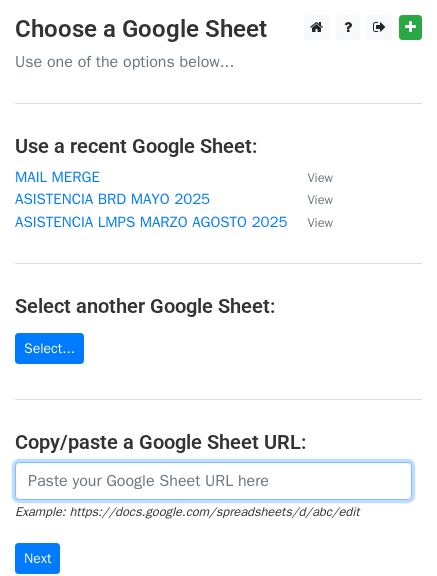 click at bounding box center (213, 481) 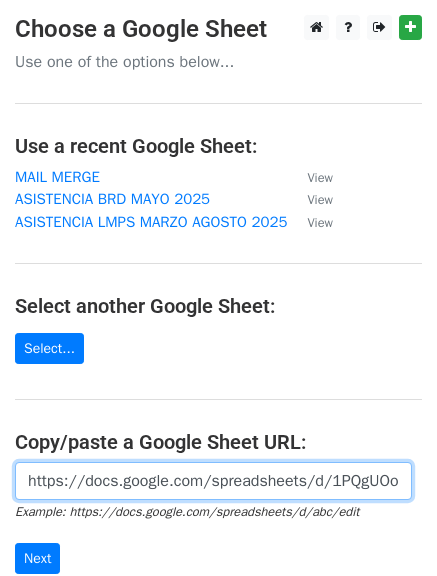 scroll, scrollTop: 0, scrollLeft: 457, axis: horizontal 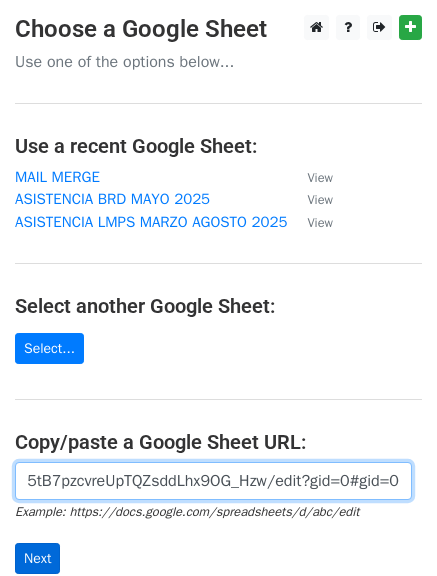 type on "https://docs.google.com/spreadsheets/d/1PQgUOooRa0H_ANe5tB7pzcvreUpTQZsddLhx9OG_Hzw/edit?gid=0#gid=0" 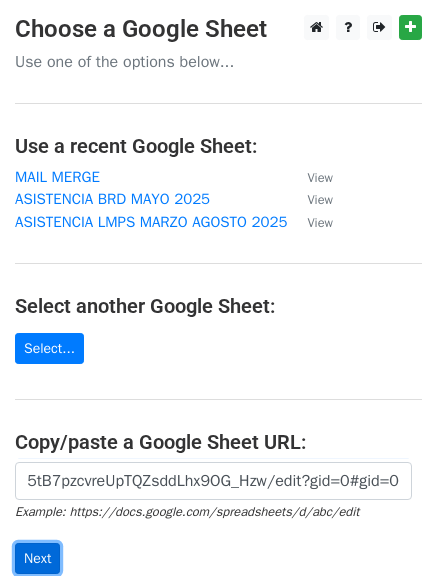 scroll, scrollTop: 0, scrollLeft: 0, axis: both 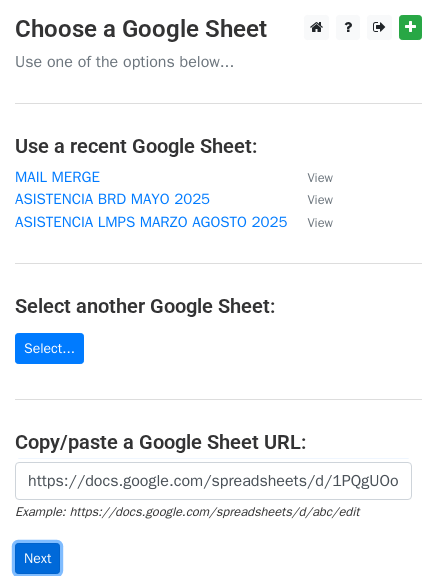 click on "Next" at bounding box center [37, 558] 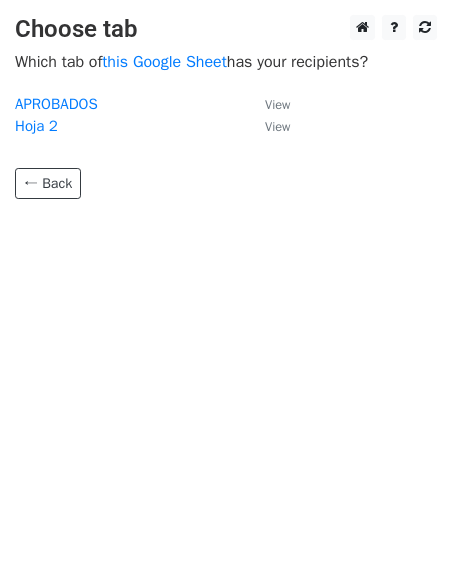 scroll, scrollTop: 0, scrollLeft: 0, axis: both 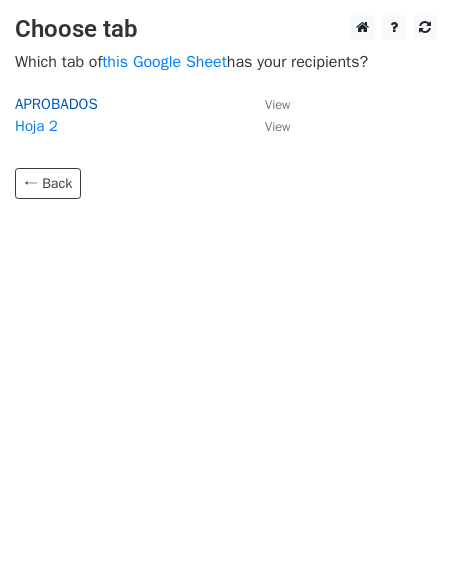 click on "APROBADOS" at bounding box center (56, 104) 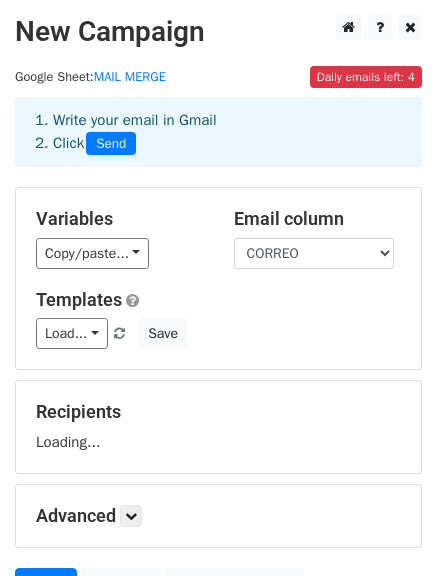 scroll, scrollTop: 0, scrollLeft: 0, axis: both 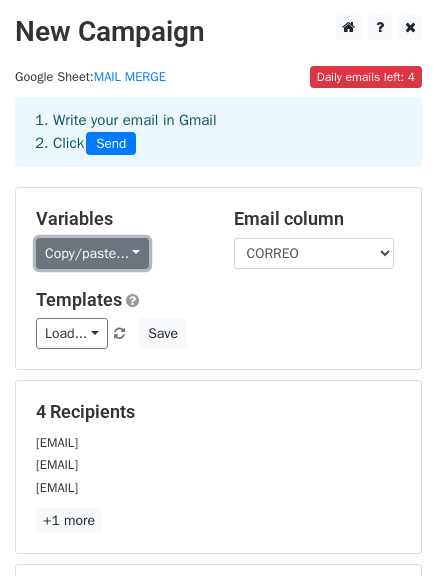 click on "Copy/paste..." at bounding box center [92, 253] 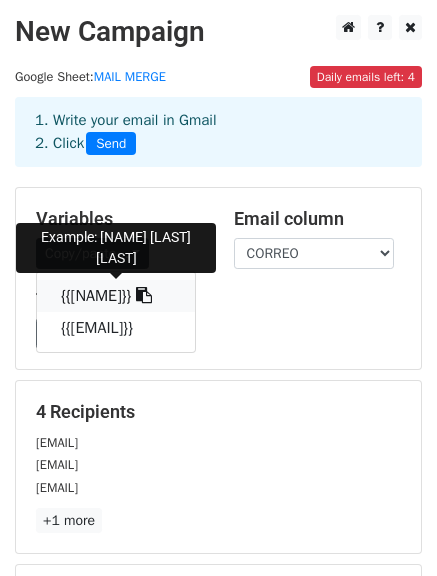 click on "{{[NAME]}}" at bounding box center [116, 296] 